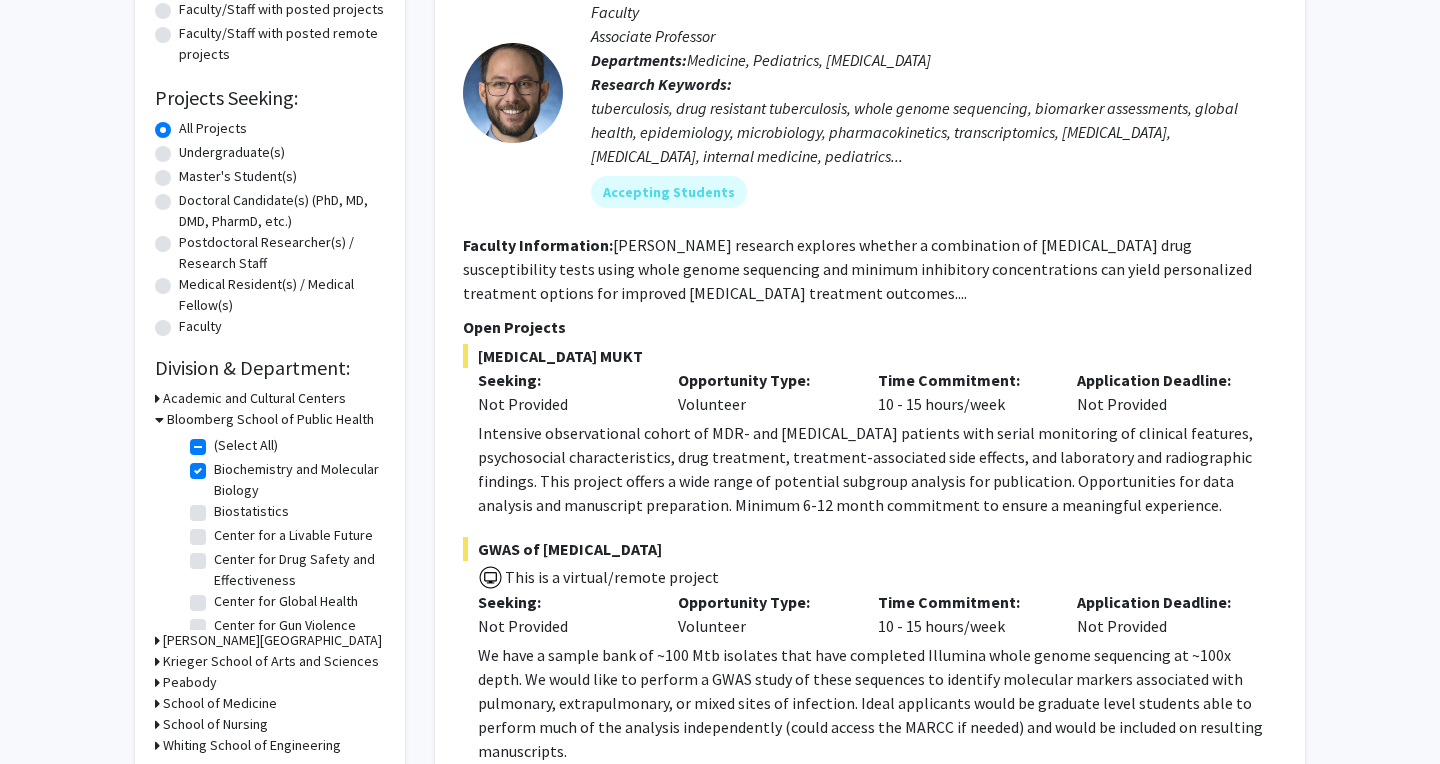 scroll, scrollTop: 265, scrollLeft: 0, axis: vertical 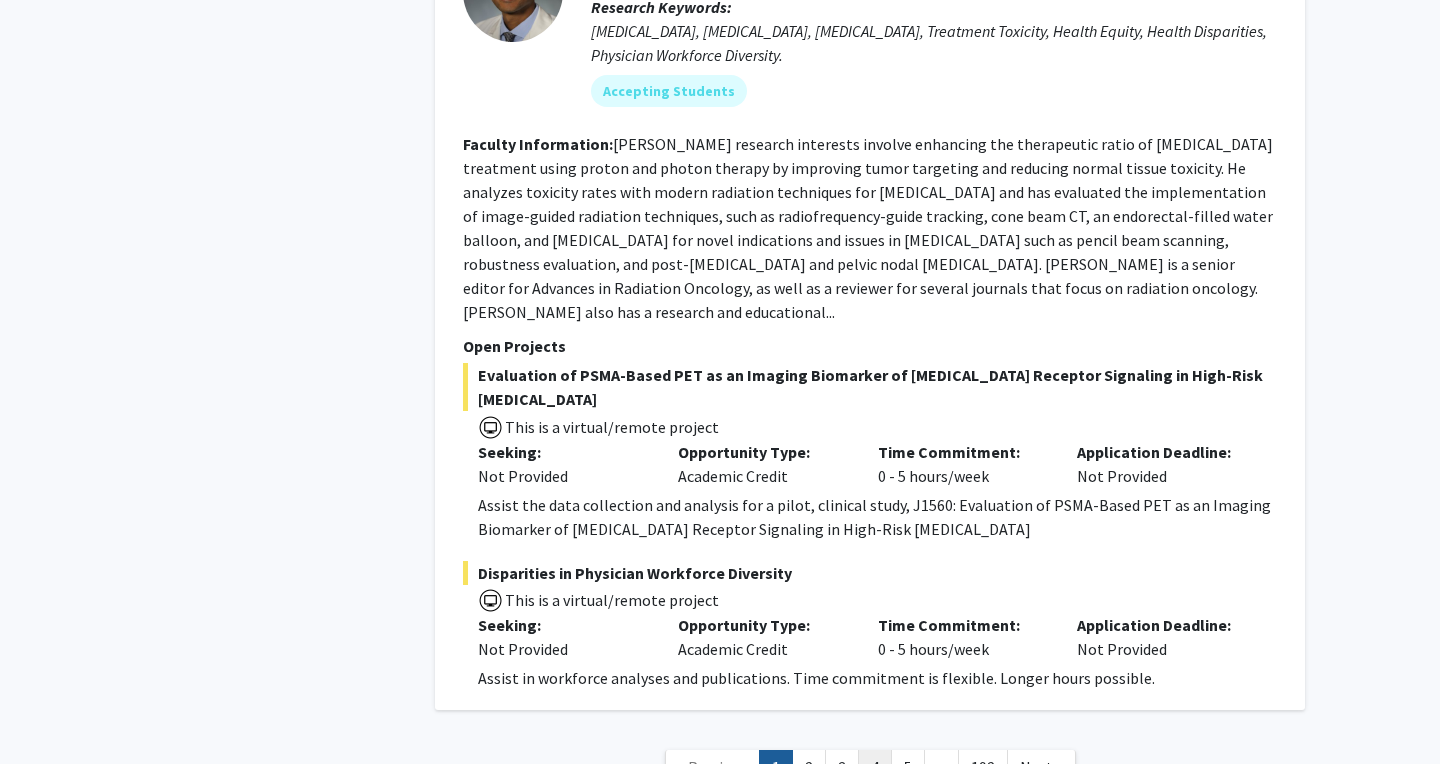 click on "4" 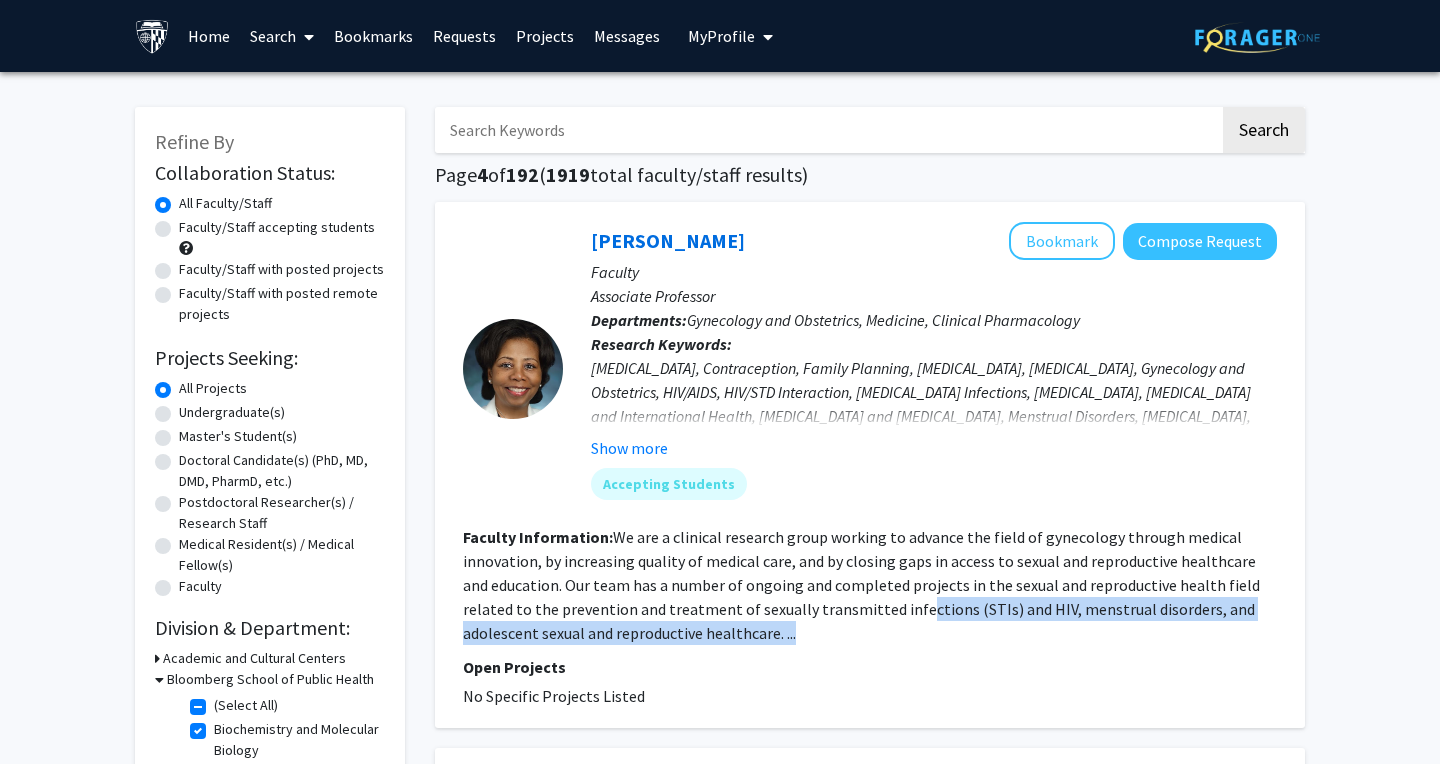 drag, startPoint x: 861, startPoint y: 599, endPoint x: 861, endPoint y: 636, distance: 37 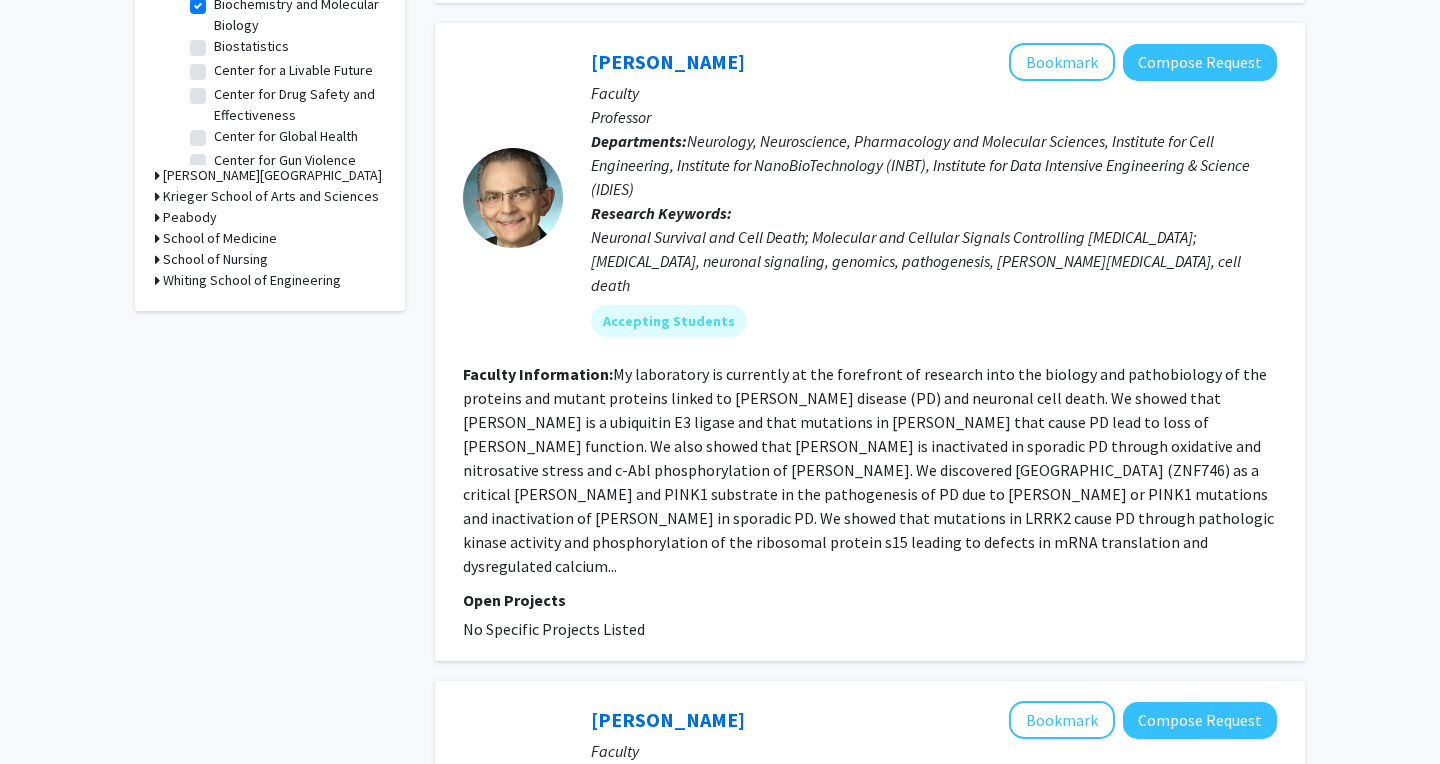 scroll, scrollTop: 726, scrollLeft: 0, axis: vertical 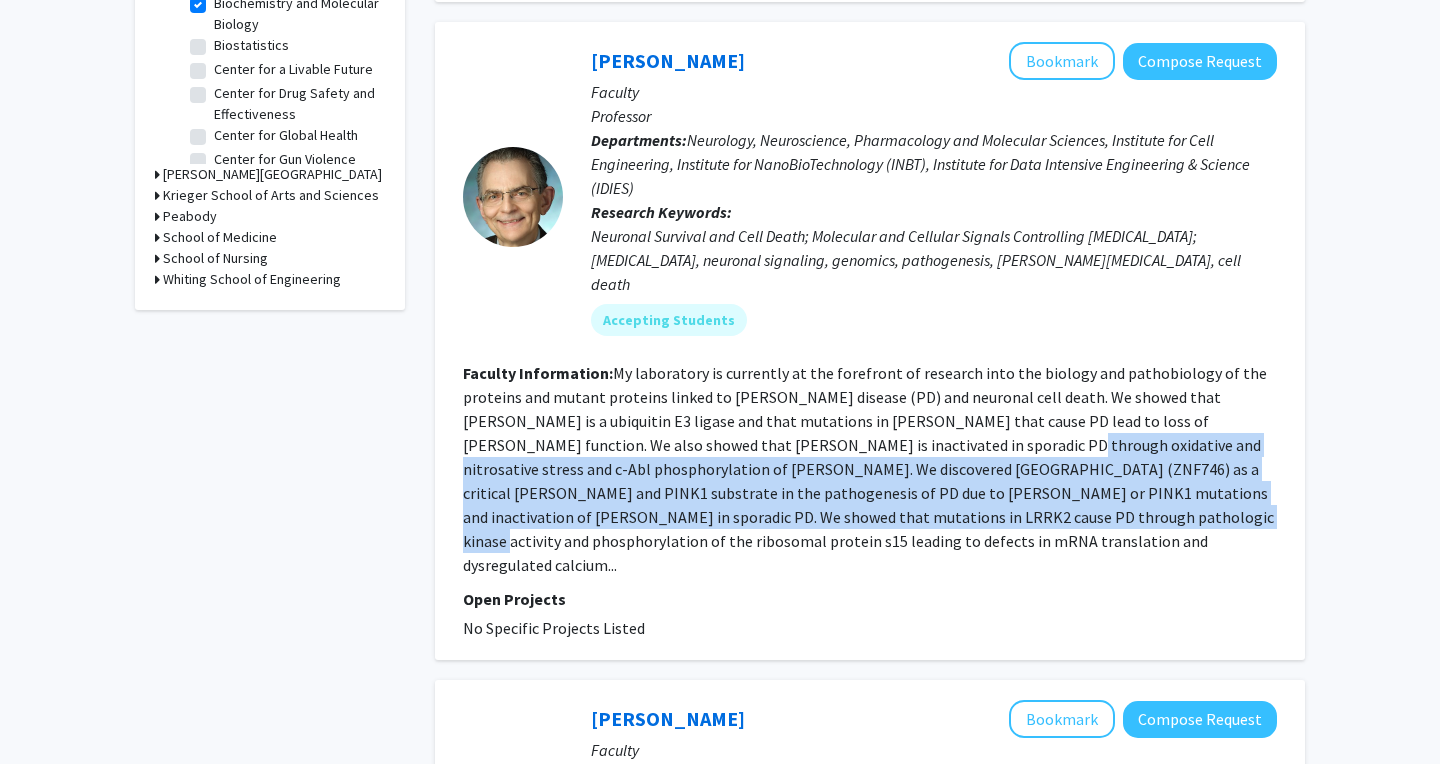 drag, startPoint x: 847, startPoint y: 432, endPoint x: 847, endPoint y: 496, distance: 64 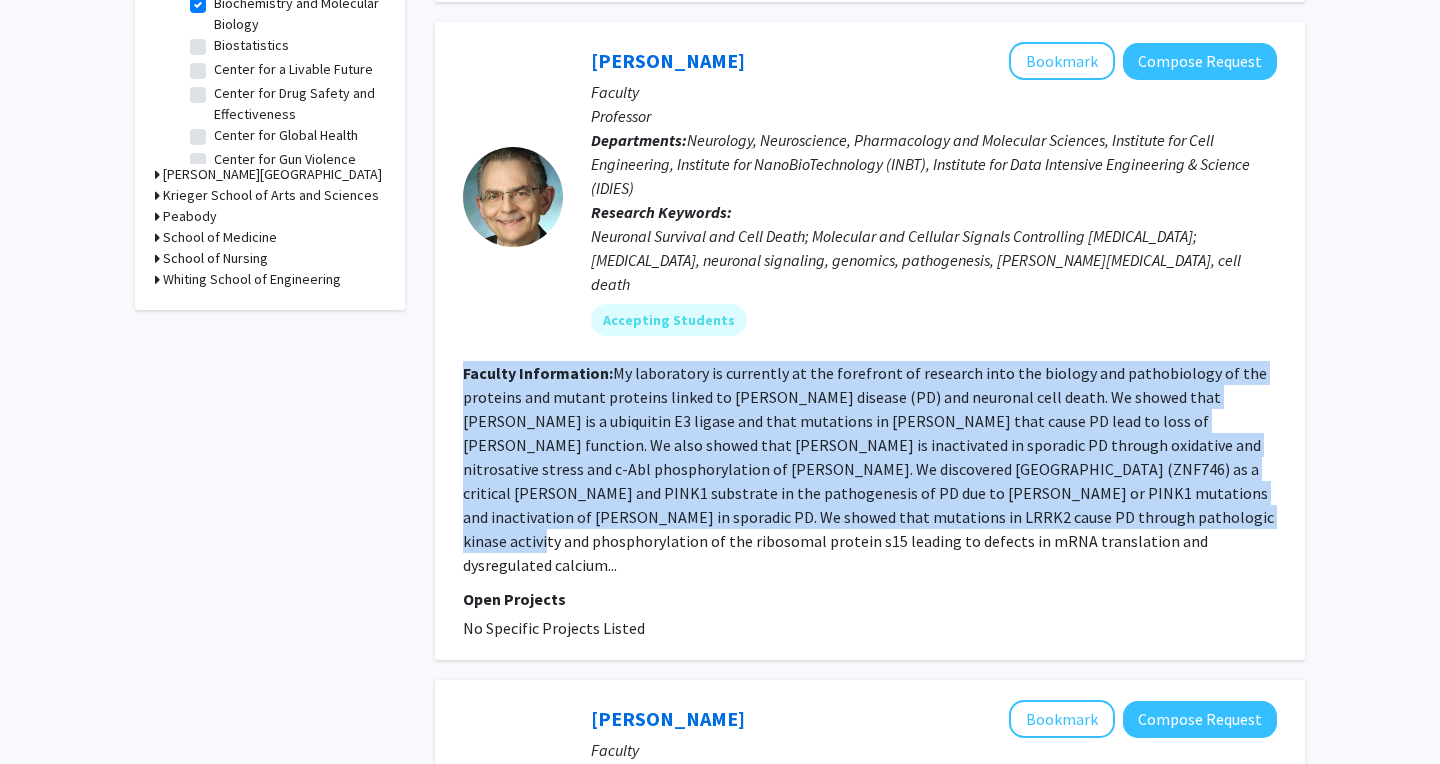 drag, startPoint x: 847, startPoint y: 496, endPoint x: 824, endPoint y: 333, distance: 164.6147 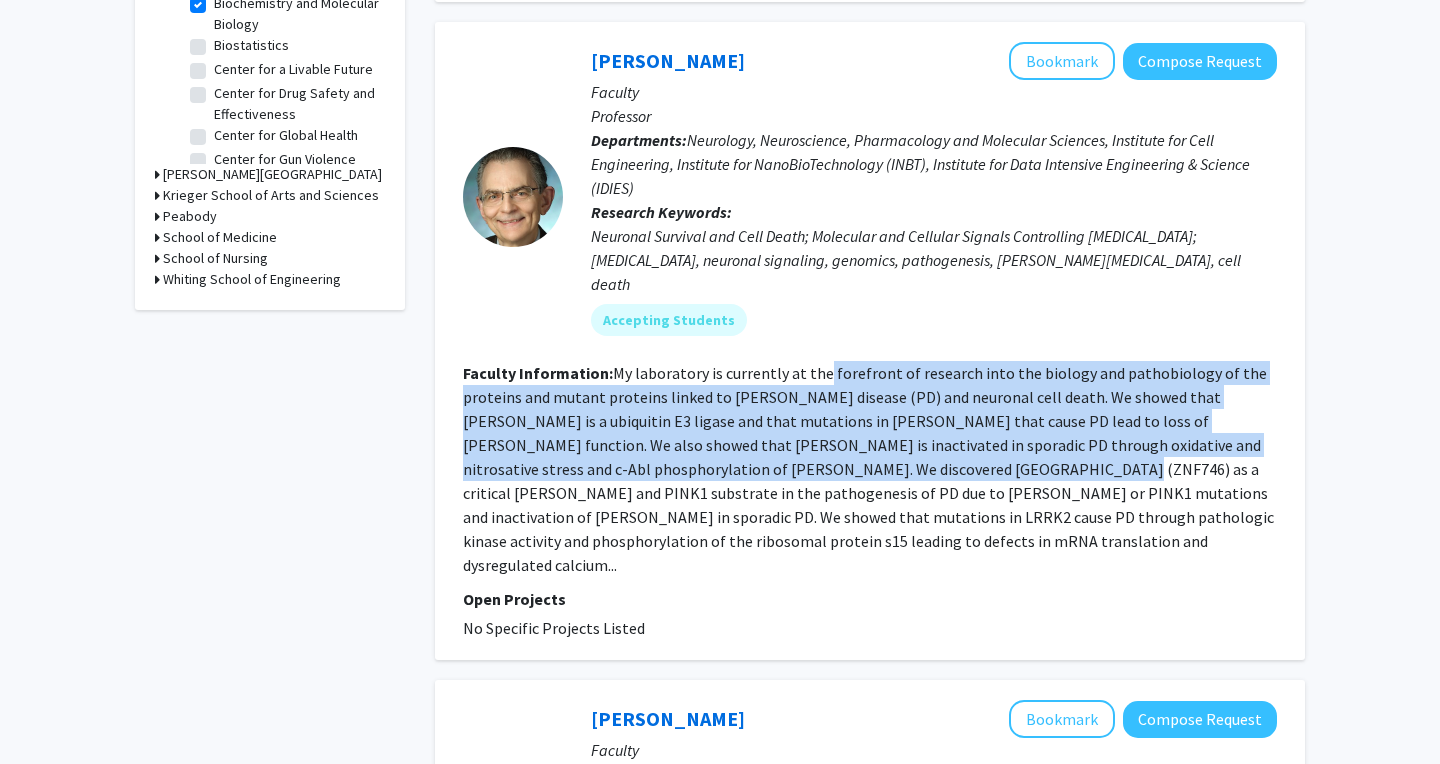 drag, startPoint x: 822, startPoint y: 348, endPoint x: 821, endPoint y: 456, distance: 108.00463 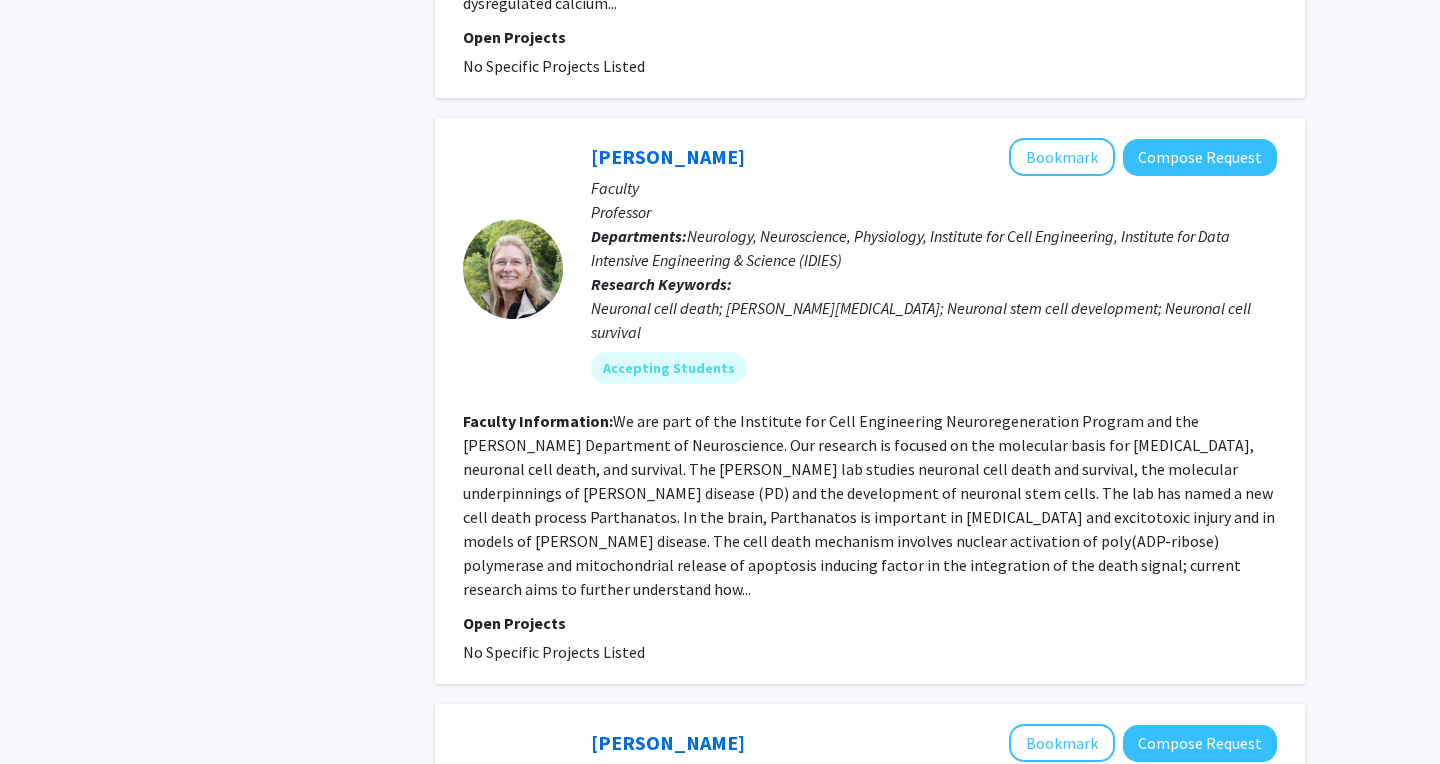 scroll, scrollTop: 1285, scrollLeft: 0, axis: vertical 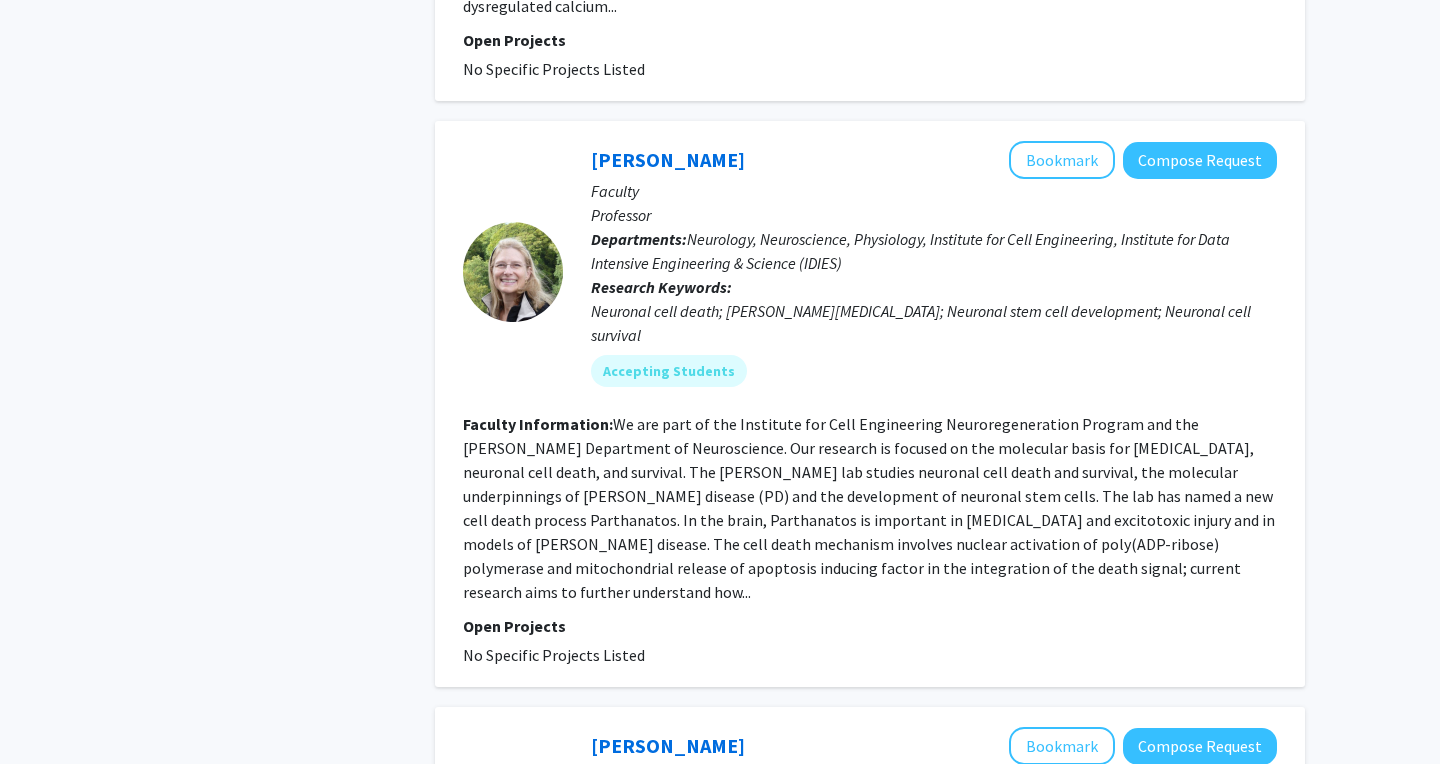 click on "We are part of the Institute for Cell Engineering Neuroregeneration Program and the [PERSON_NAME] Department of Neuroscience. Our research is focused on the molecular basis for [MEDICAL_DATA], neuronal cell death, and survival.
The [PERSON_NAME] lab studies neuronal cell death  and survival, the molecular underpinnings of [PERSON_NAME] disease (PD)  and the development of neuronal stem cells. The lab has named a new cell  death process Parthanatos. In the brain, Parthanatos is important in  [MEDICAL_DATA] and excitotoxic injury and in models of [PERSON_NAME] disease.  The cell death mechanism involves nuclear activation of poly(ADP-ribose)  polymerase and mitochondrial release of apoptosis inducing factor in  the integration of the death signal; current research aims to further  understand how..." 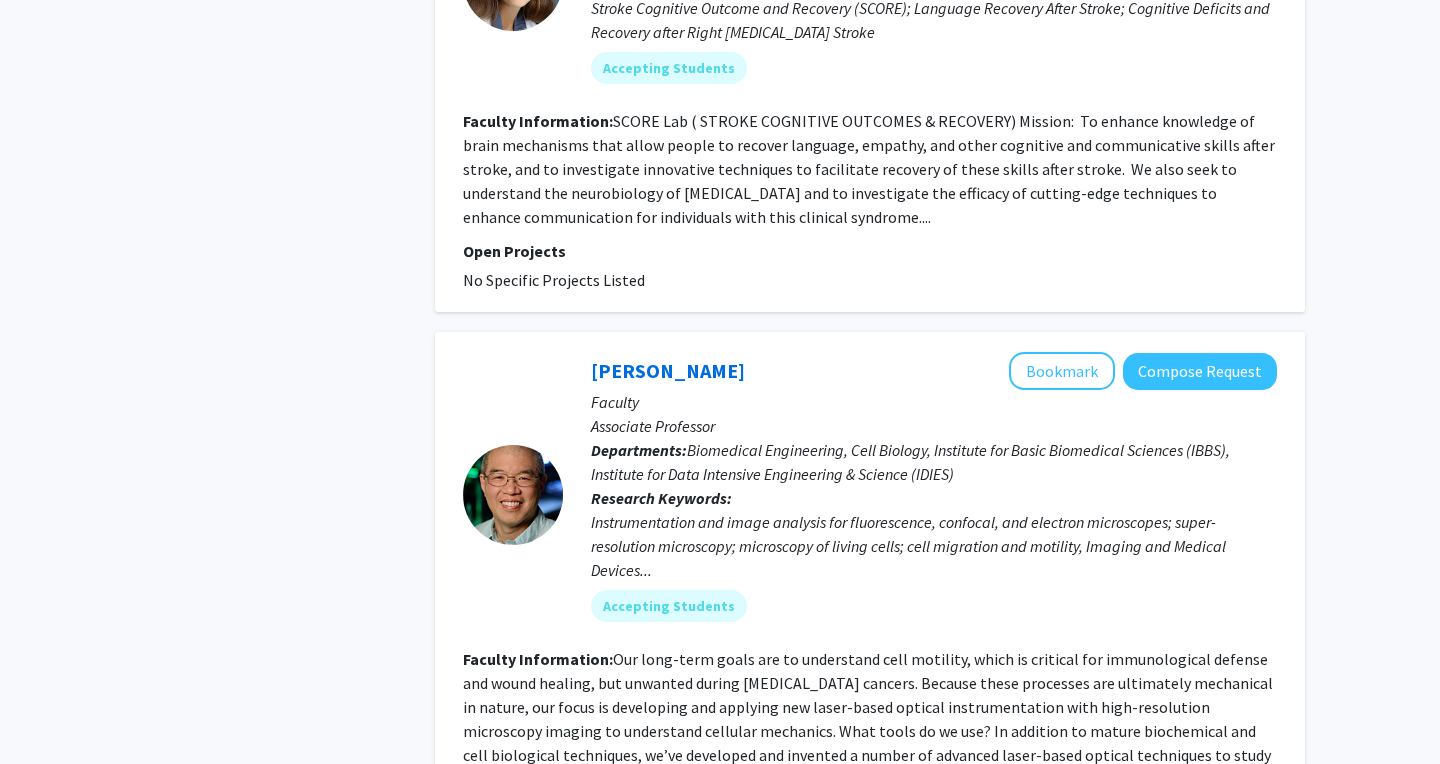 scroll, scrollTop: 2621, scrollLeft: 0, axis: vertical 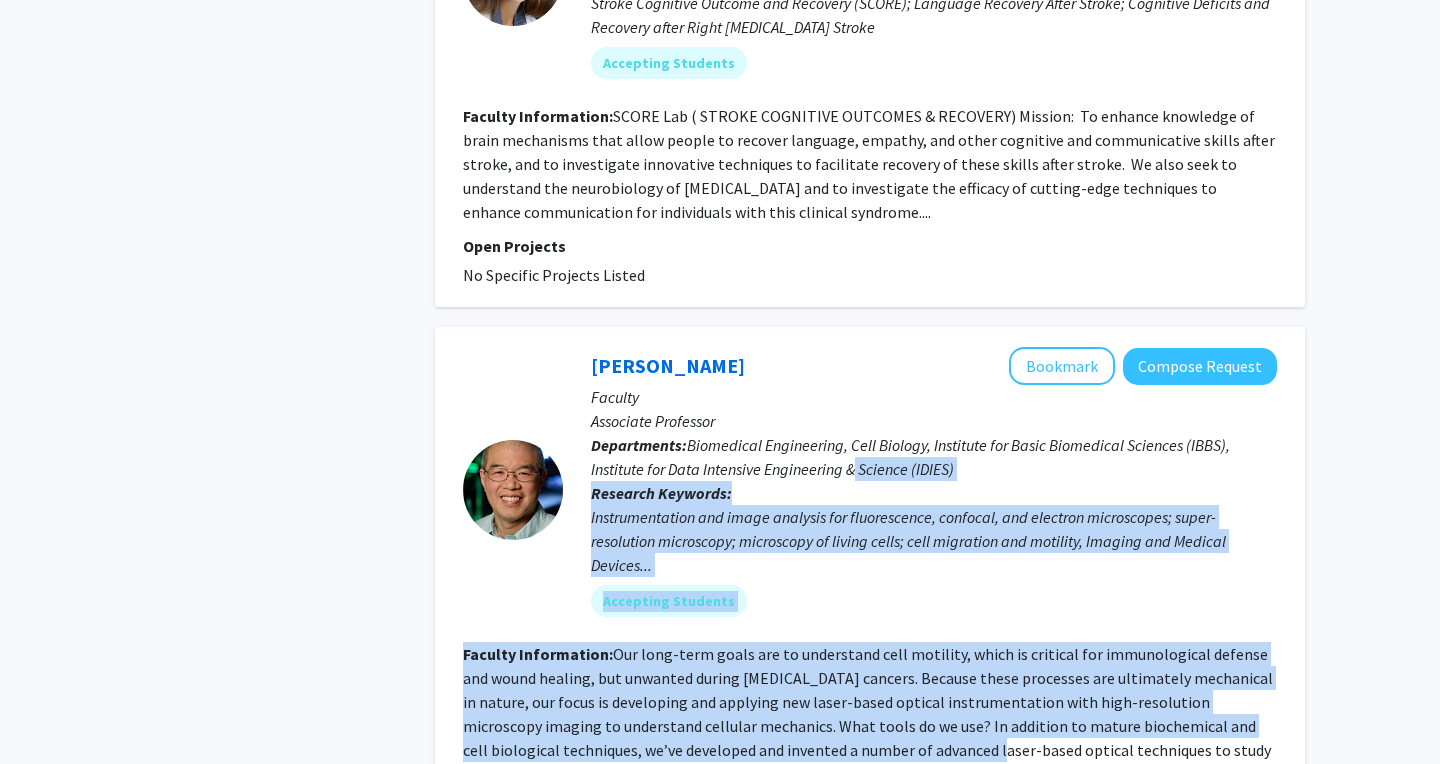 drag, startPoint x: 855, startPoint y: 477, endPoint x: 855, endPoint y: 597, distance: 120 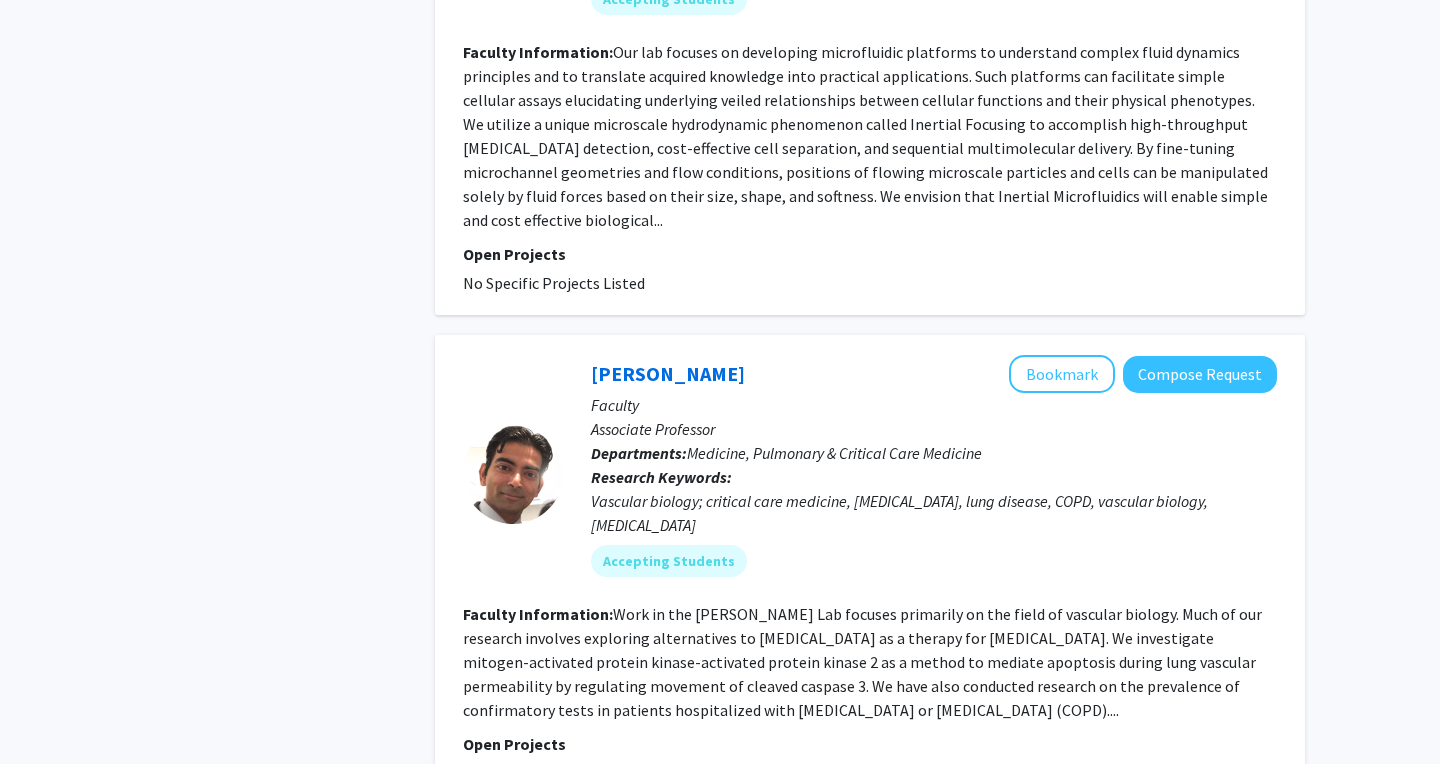 scroll, scrollTop: 4835, scrollLeft: 0, axis: vertical 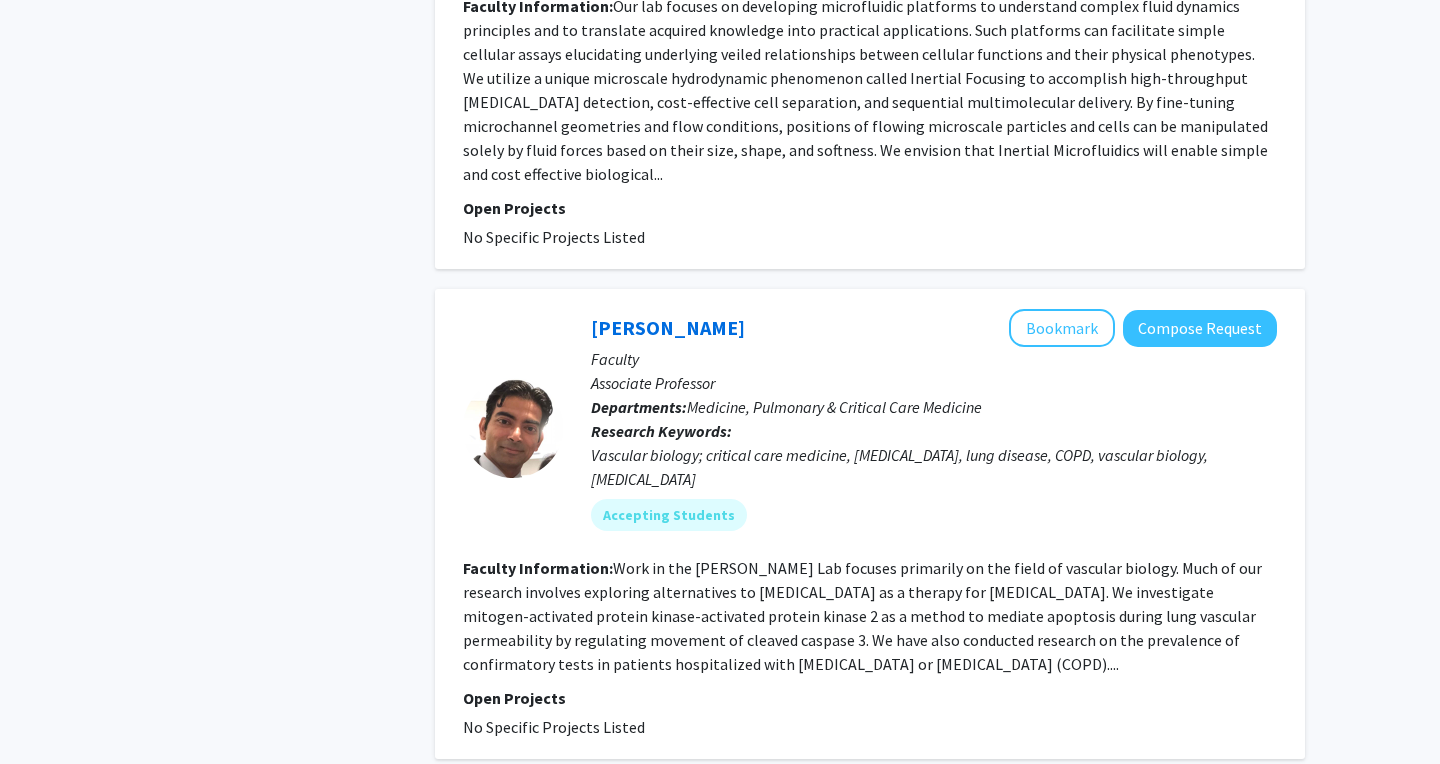 click on "5" 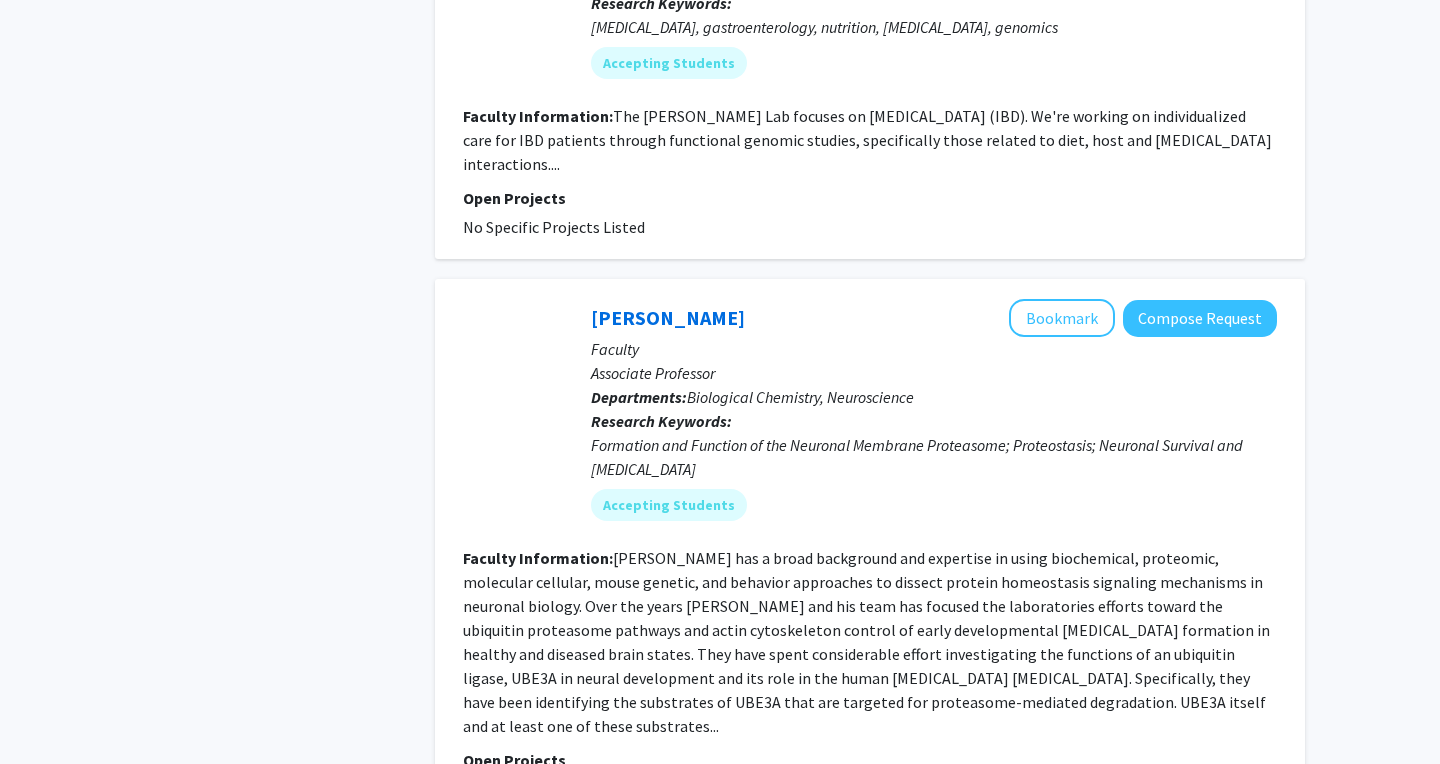 scroll, scrollTop: 2550, scrollLeft: 0, axis: vertical 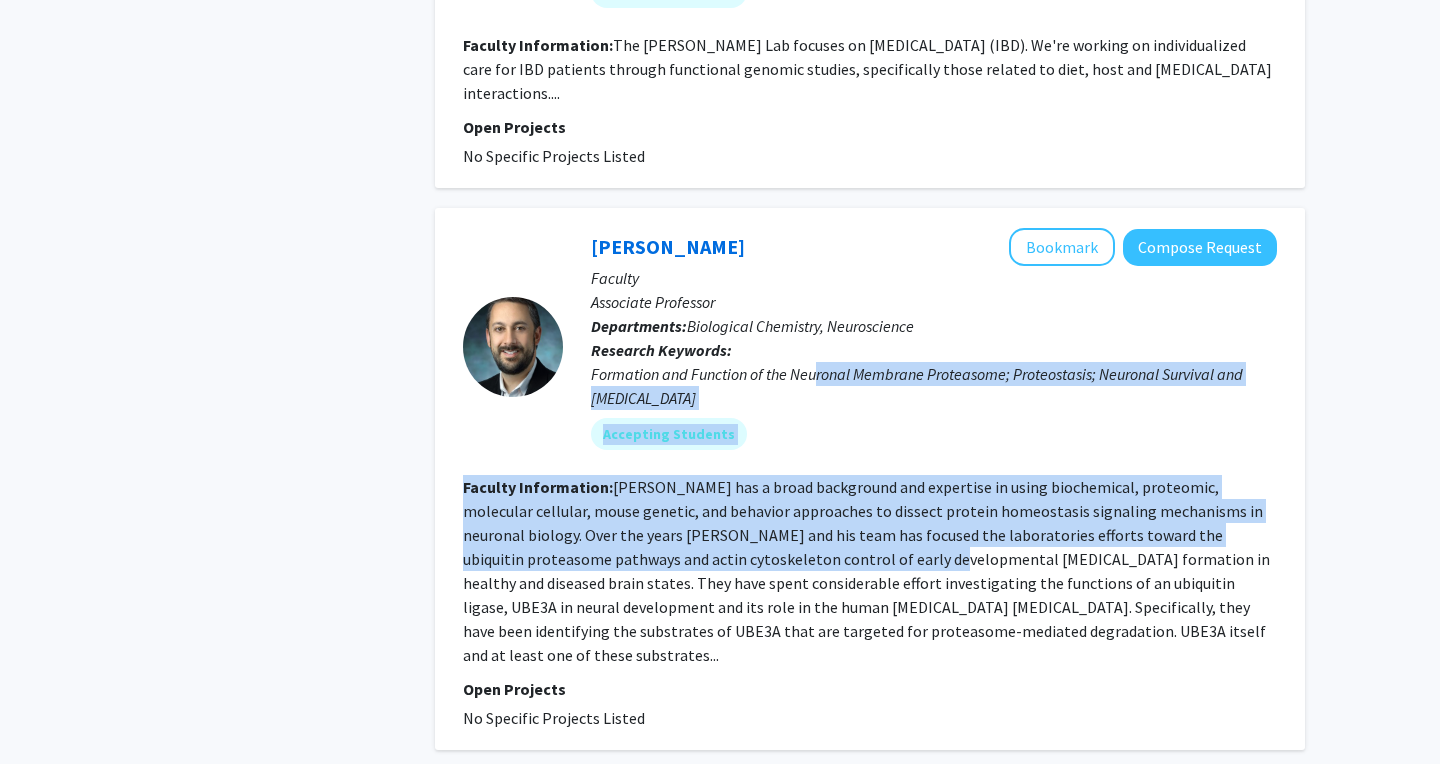 drag, startPoint x: 818, startPoint y: 330, endPoint x: 818, endPoint y: 518, distance: 188 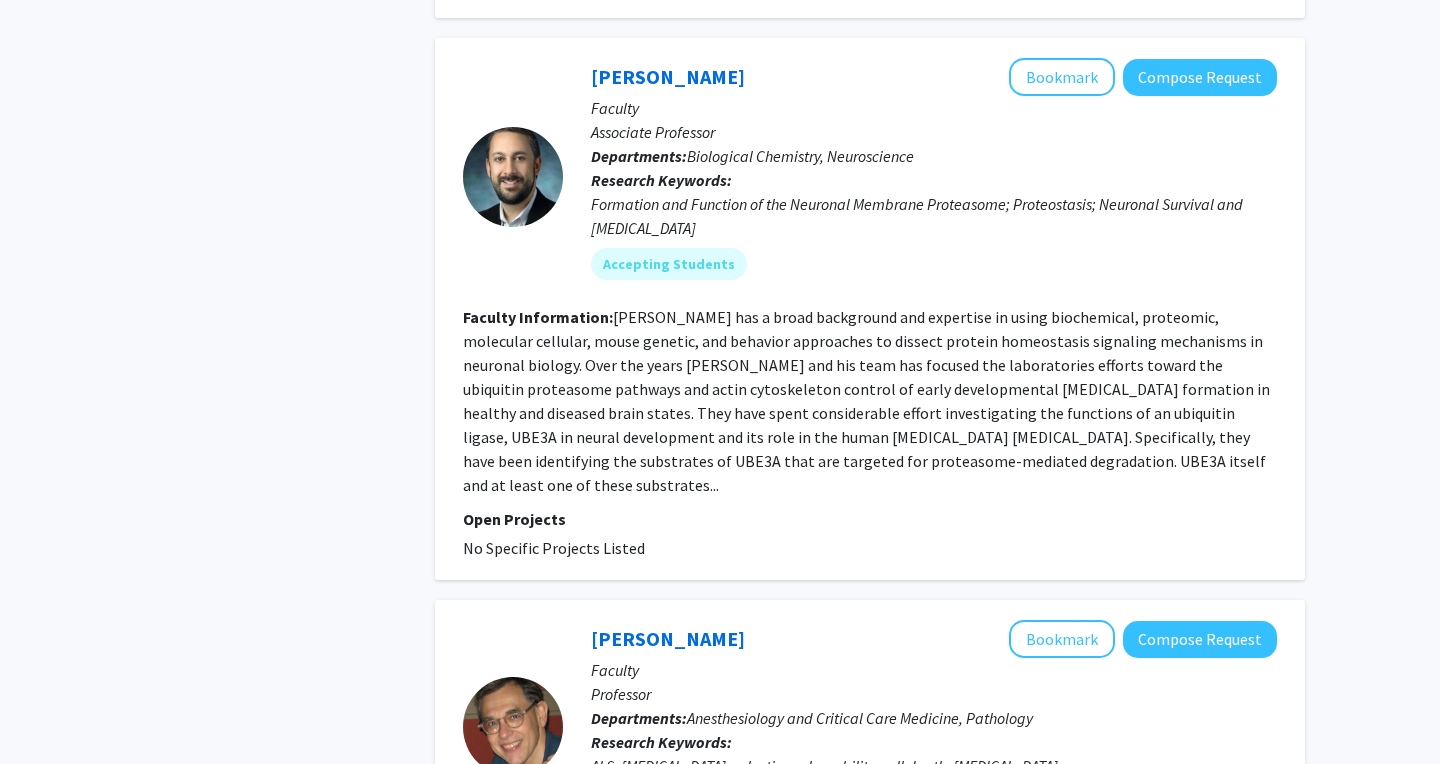 scroll, scrollTop: 2784, scrollLeft: 0, axis: vertical 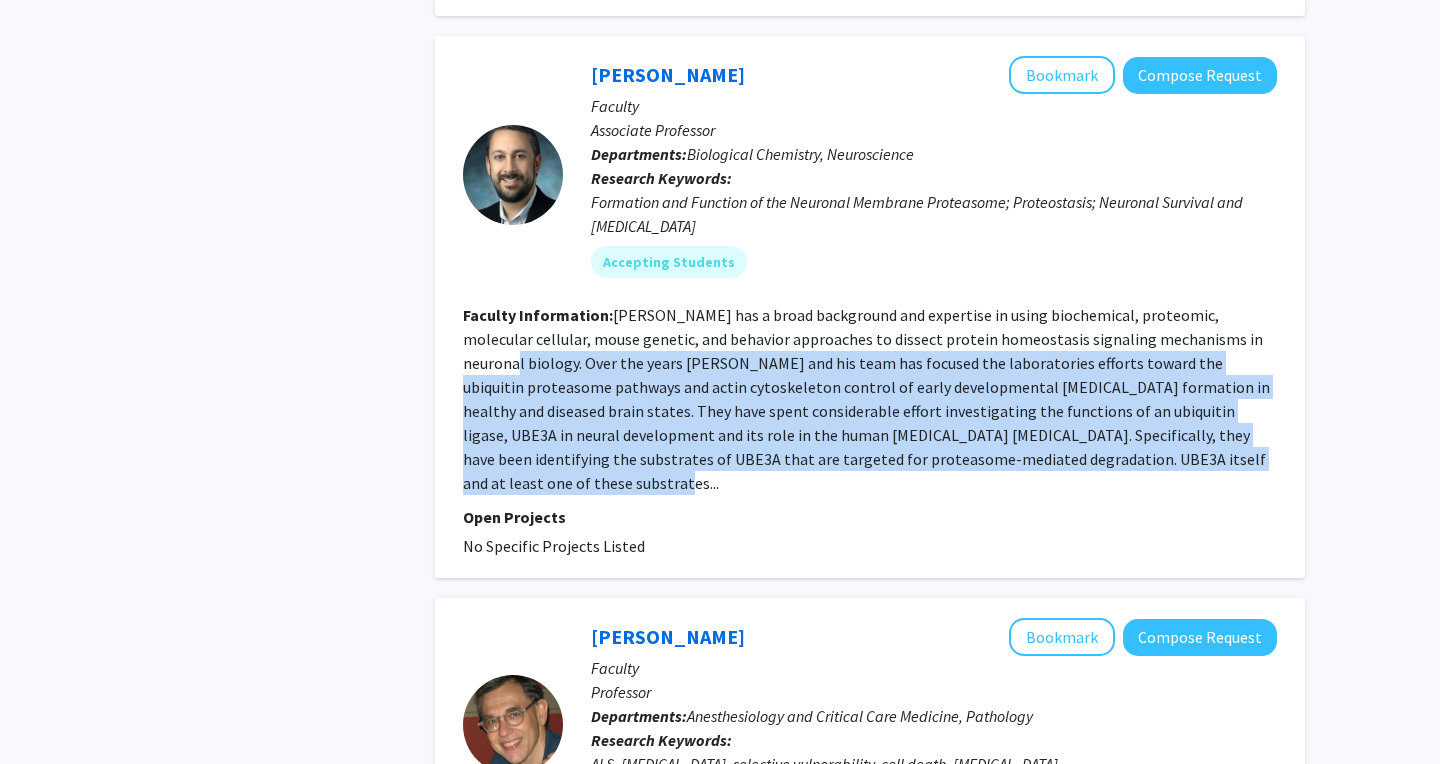 drag, startPoint x: 1259, startPoint y: 381, endPoint x: 1259, endPoint y: 294, distance: 87 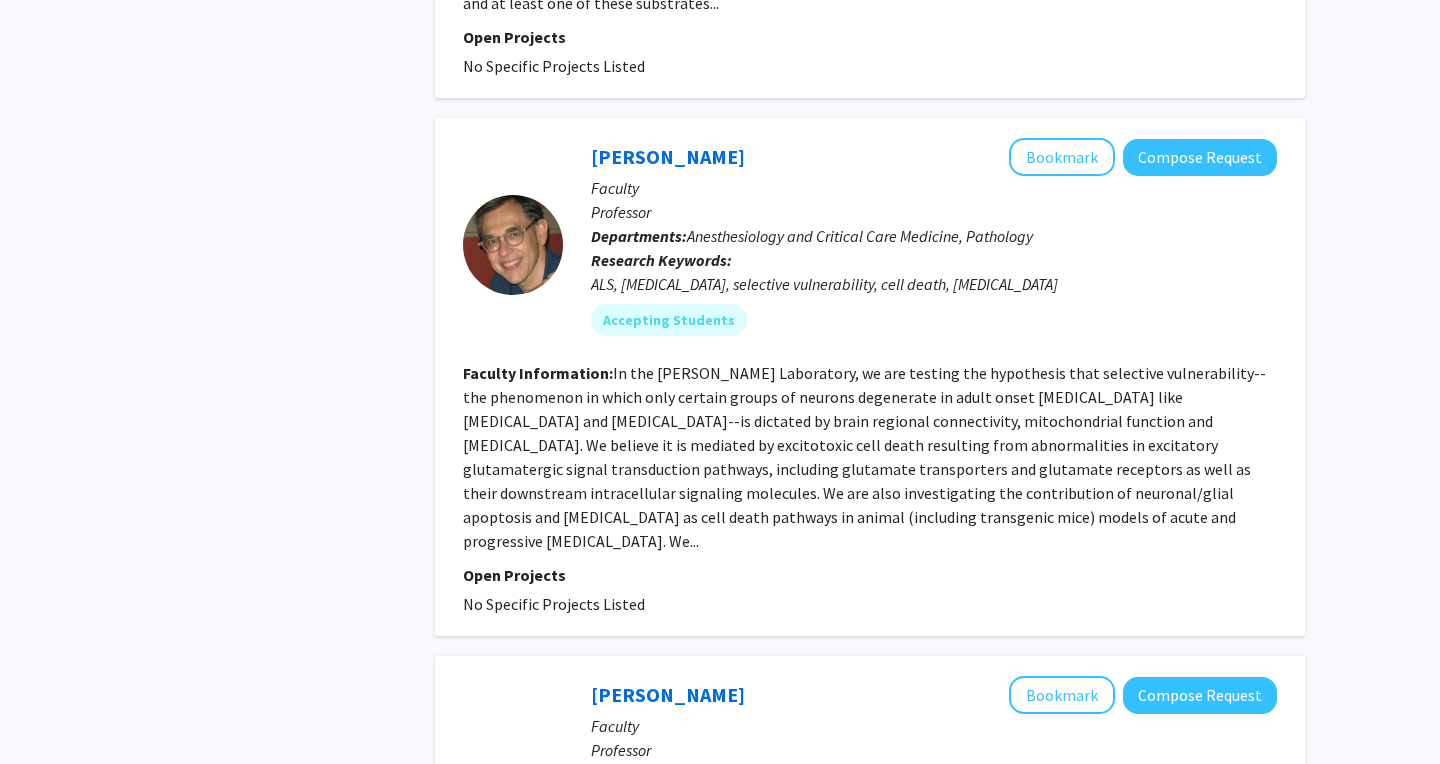 scroll, scrollTop: 3279, scrollLeft: 0, axis: vertical 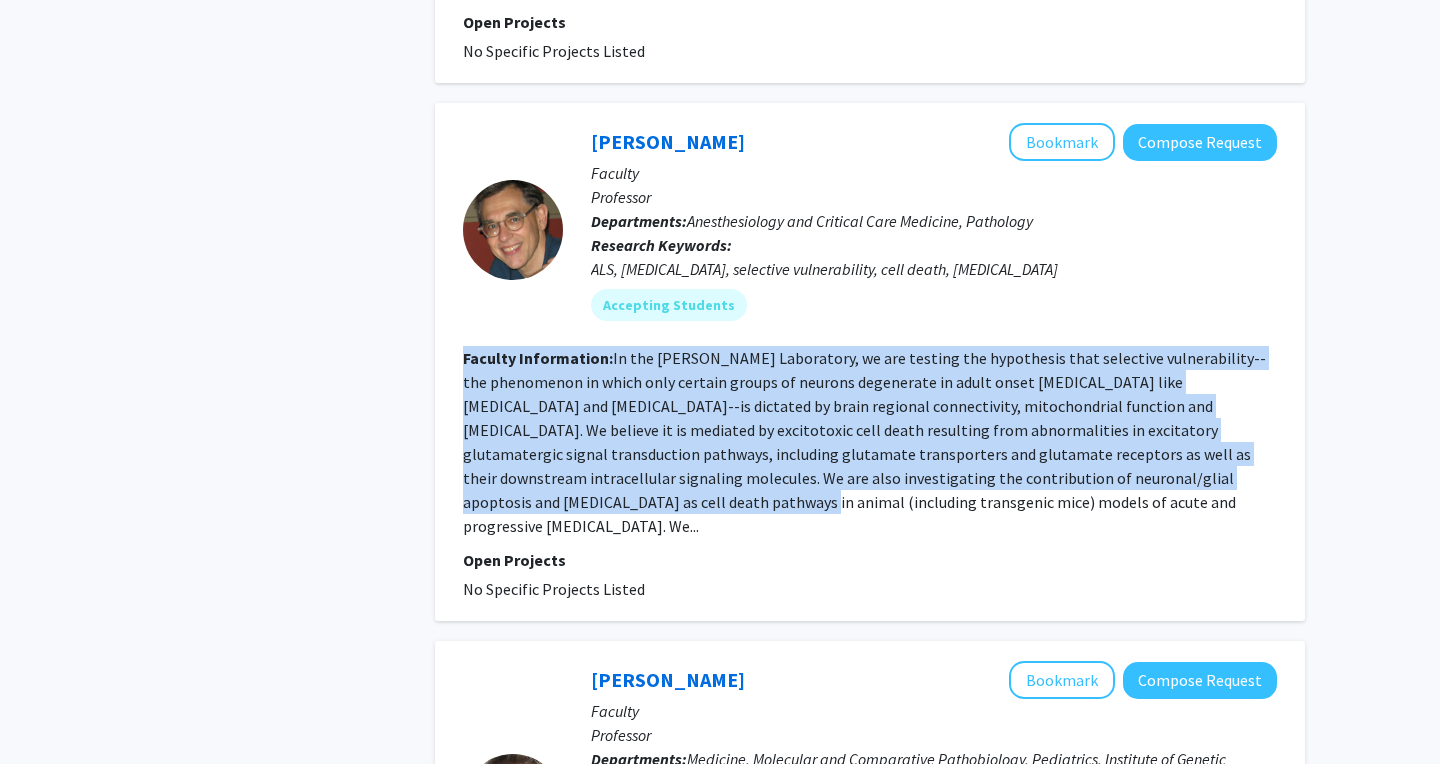 drag, startPoint x: 1259, startPoint y: 291, endPoint x: 1256, endPoint y: 423, distance: 132.03409 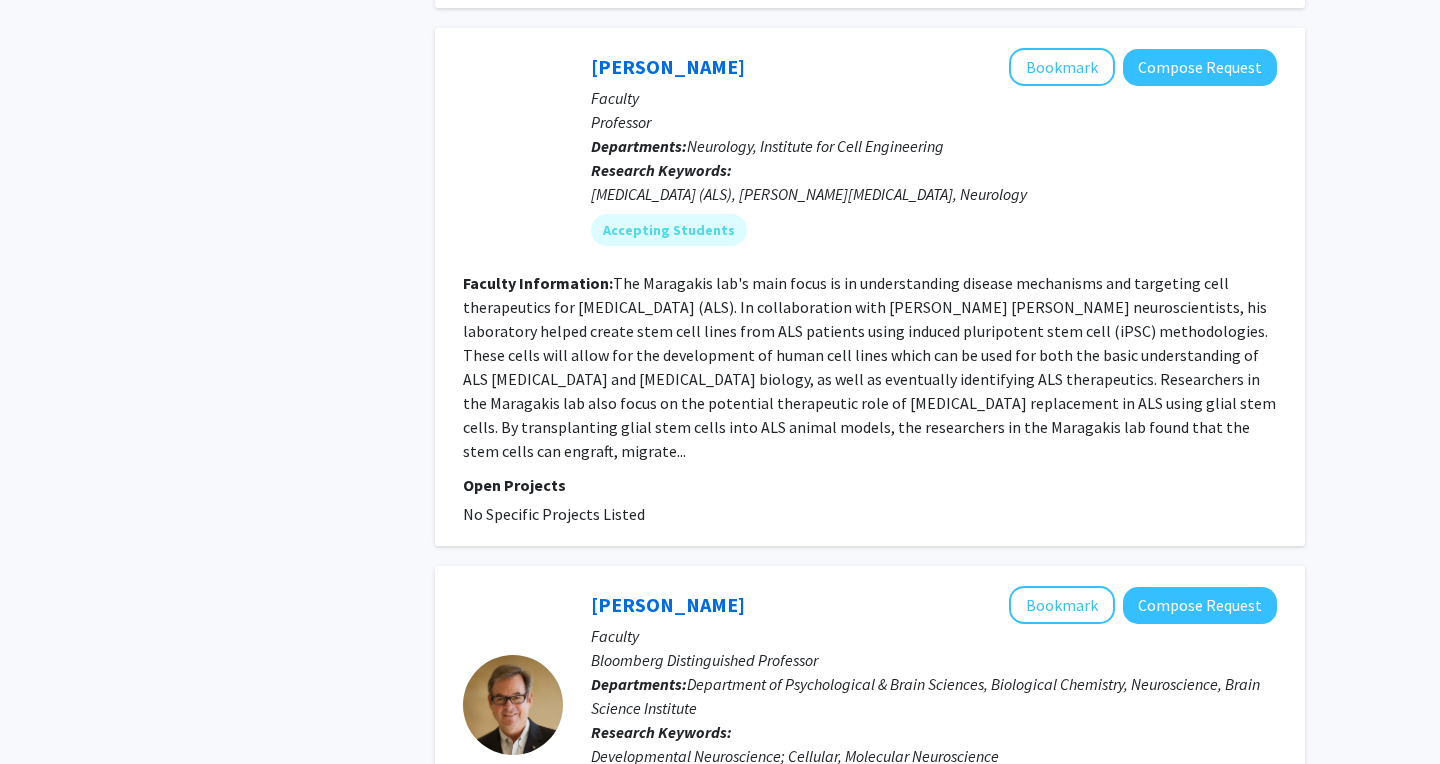scroll, scrollTop: 4404, scrollLeft: 0, axis: vertical 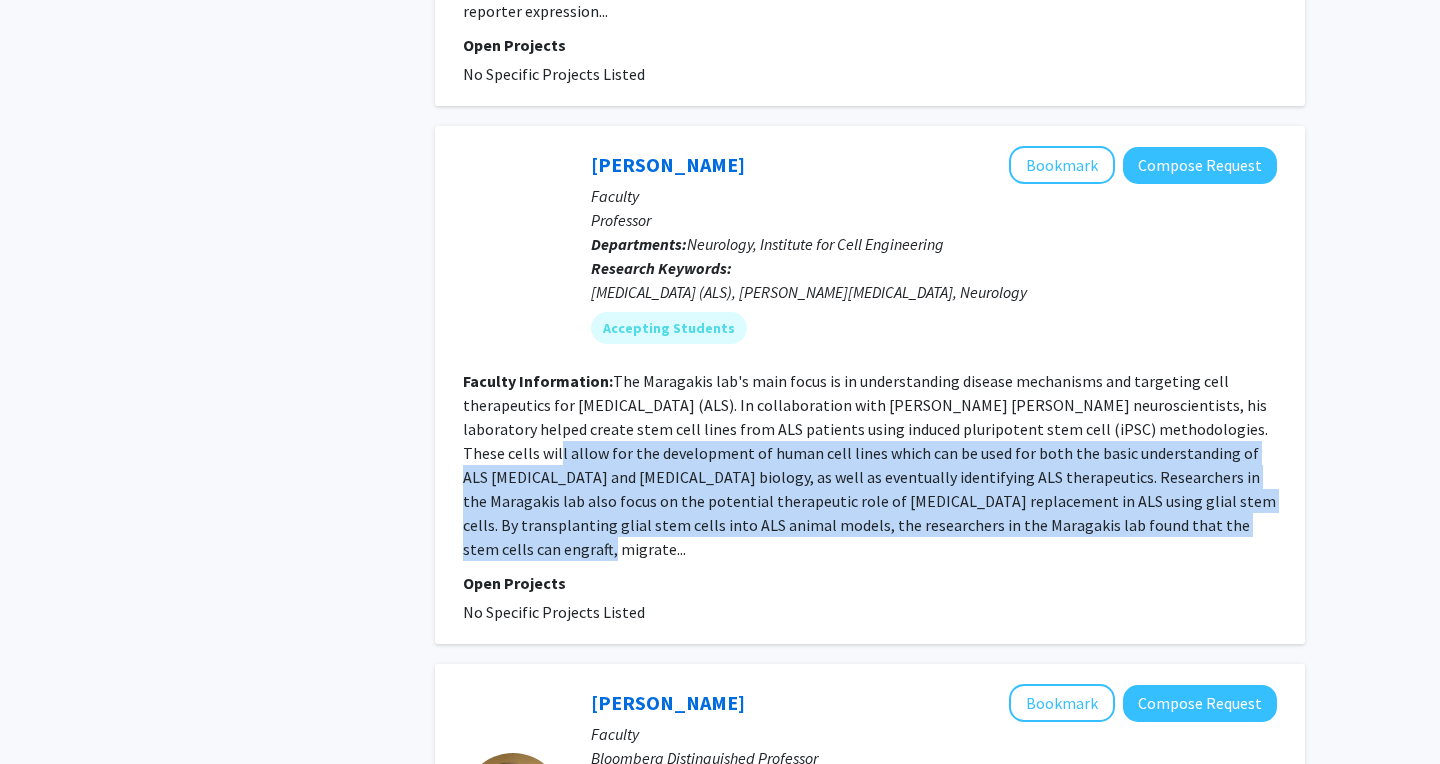 drag, startPoint x: 1256, startPoint y: 423, endPoint x: 1256, endPoint y: 309, distance: 114 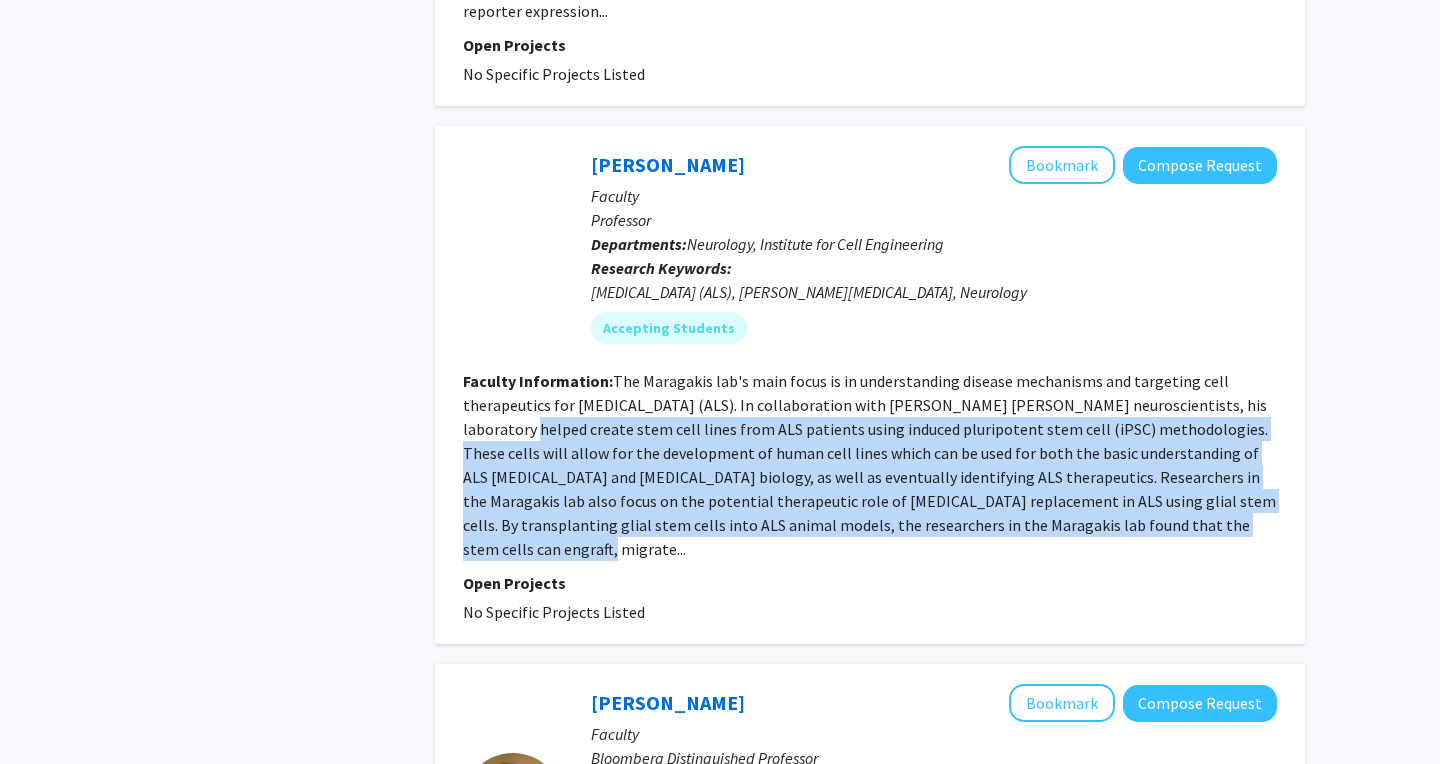click on "The Maragakis lab's main focus is in understanding disease mechanisms and targeting cell therapeutics for [MEDICAL_DATA] (ALS). In collaboration with [PERSON_NAME] [PERSON_NAME] neuroscientists, his laboratory helped create stem cell lines from ALS patients using induced pluripotent stem cell (iPSC) methodologies. These cells will allow for the development of human cell lines which can be used for both the basic understanding of ALS [MEDICAL_DATA] and [MEDICAL_DATA] biology, as well as eventually identifying ALS therapeutics. Researchers in the Maragakis lab also focus on the potential therapeutic role of [MEDICAL_DATA] replacement in ALS using glial stem cells. By transplanting glial stem cells into ALS animal models, the researchers in the Maragakis lab found that the stem cells can engraft, migrate..." 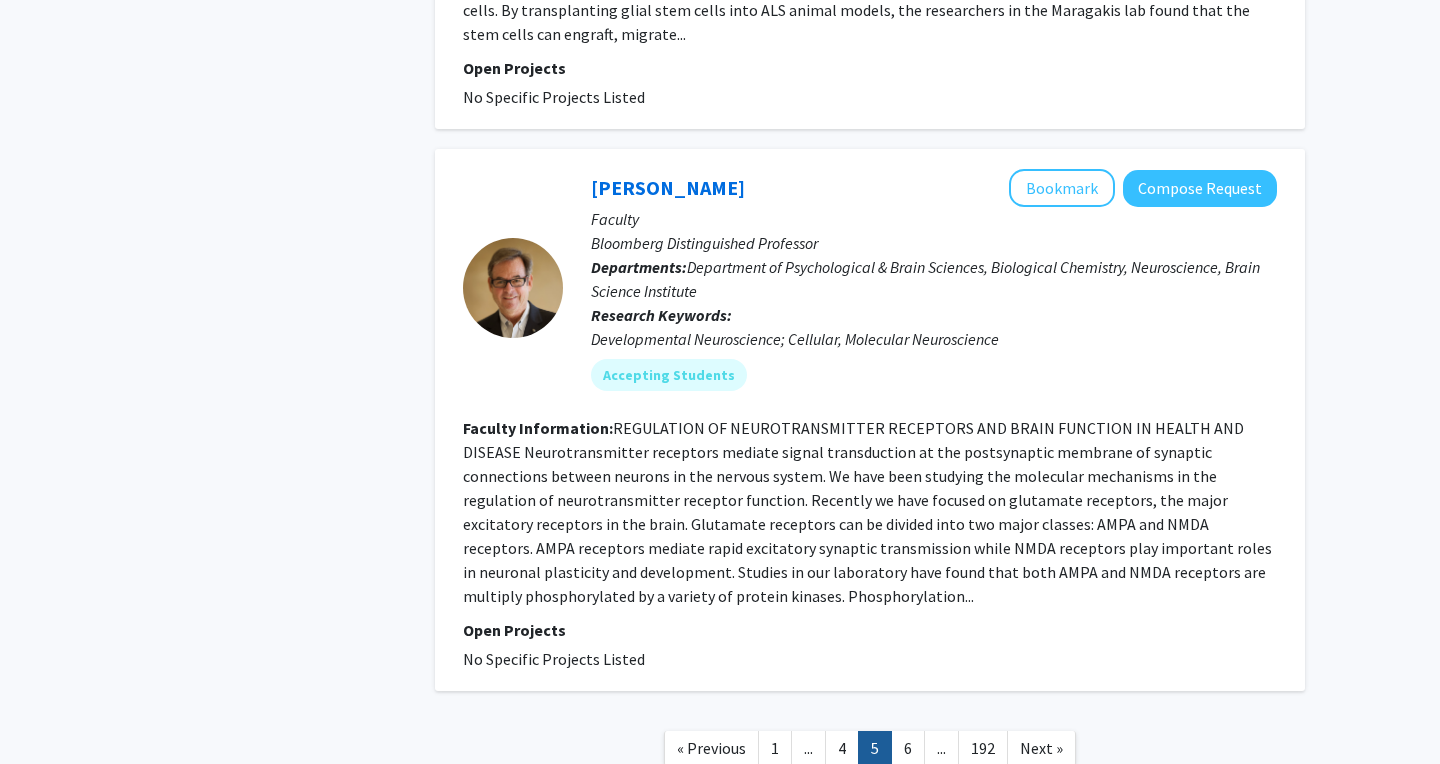 scroll, scrollTop: 4947, scrollLeft: 0, axis: vertical 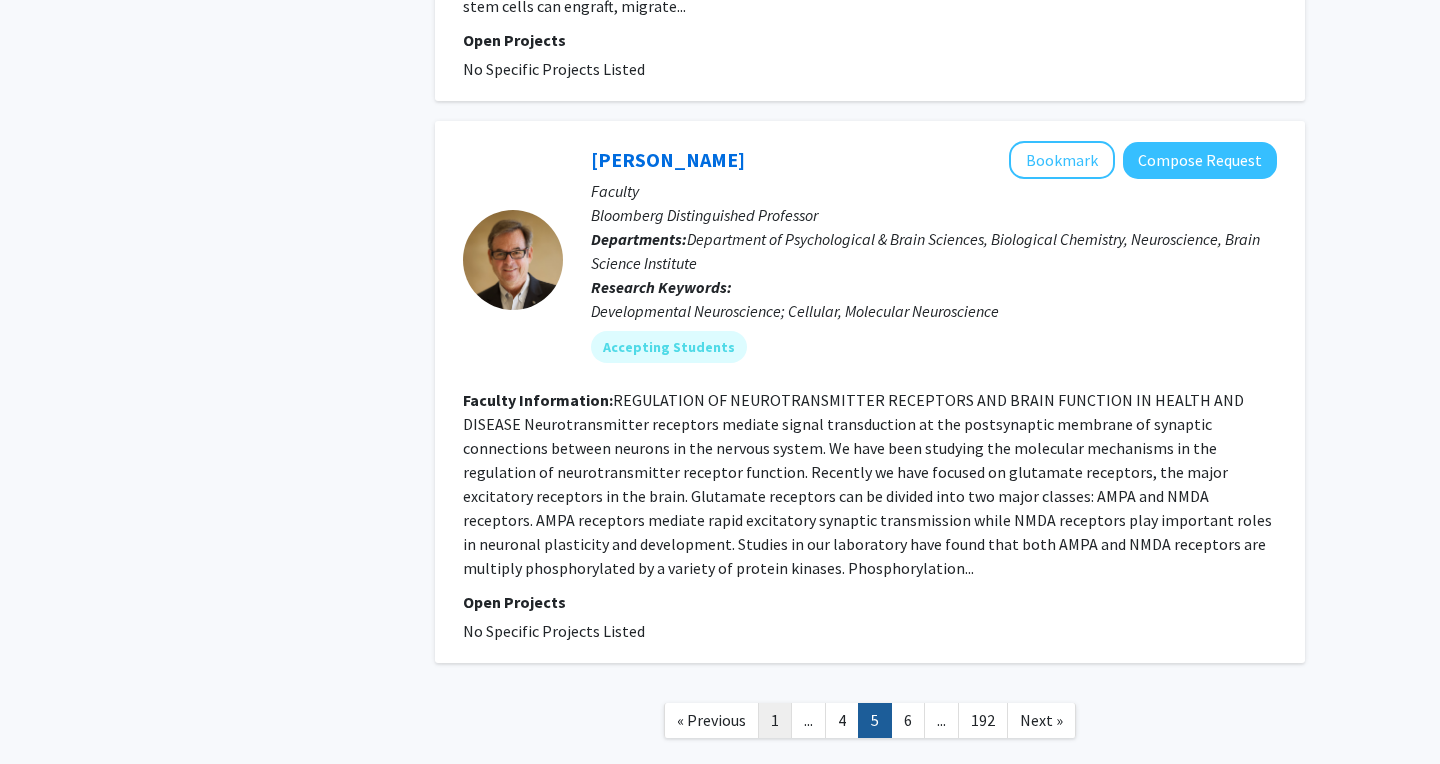 click on "1" 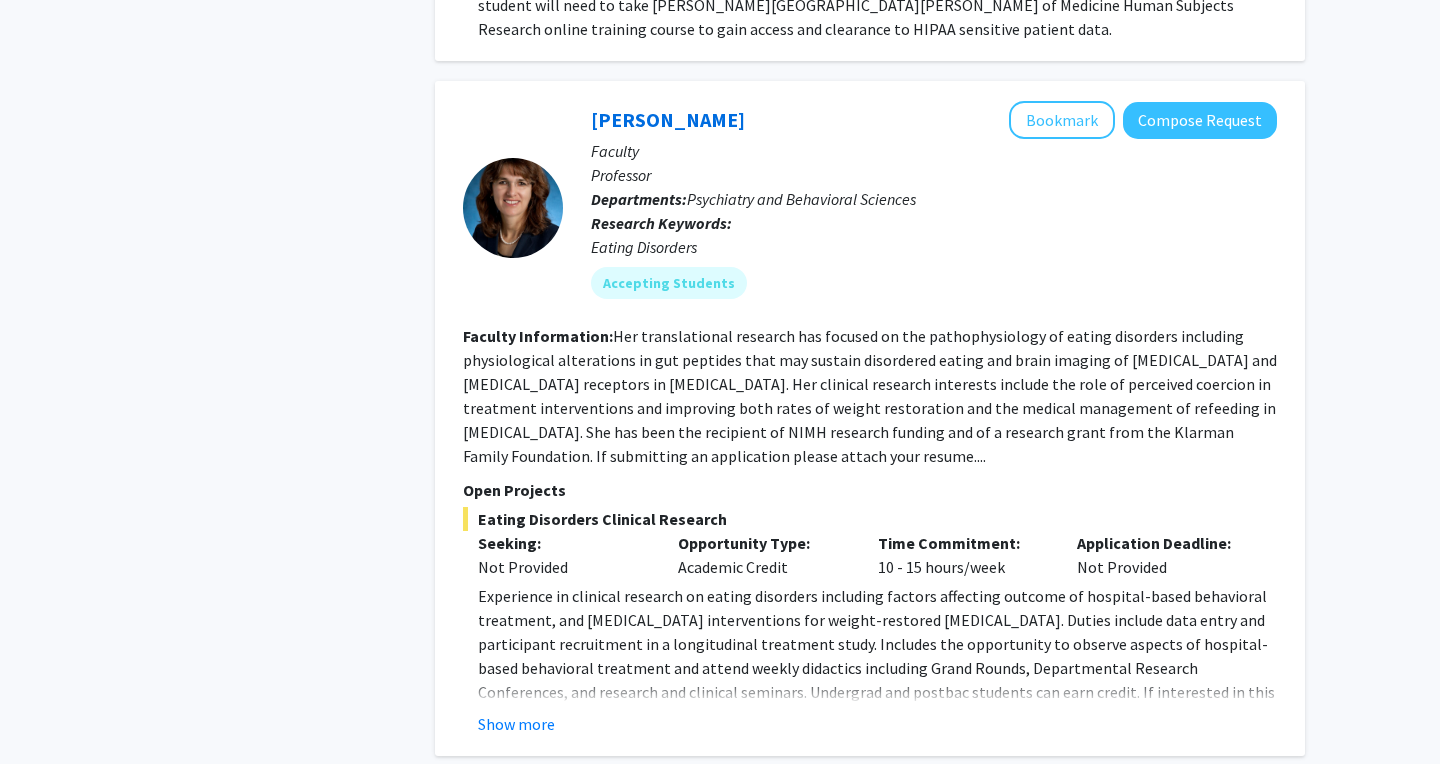scroll, scrollTop: 3859, scrollLeft: 0, axis: vertical 